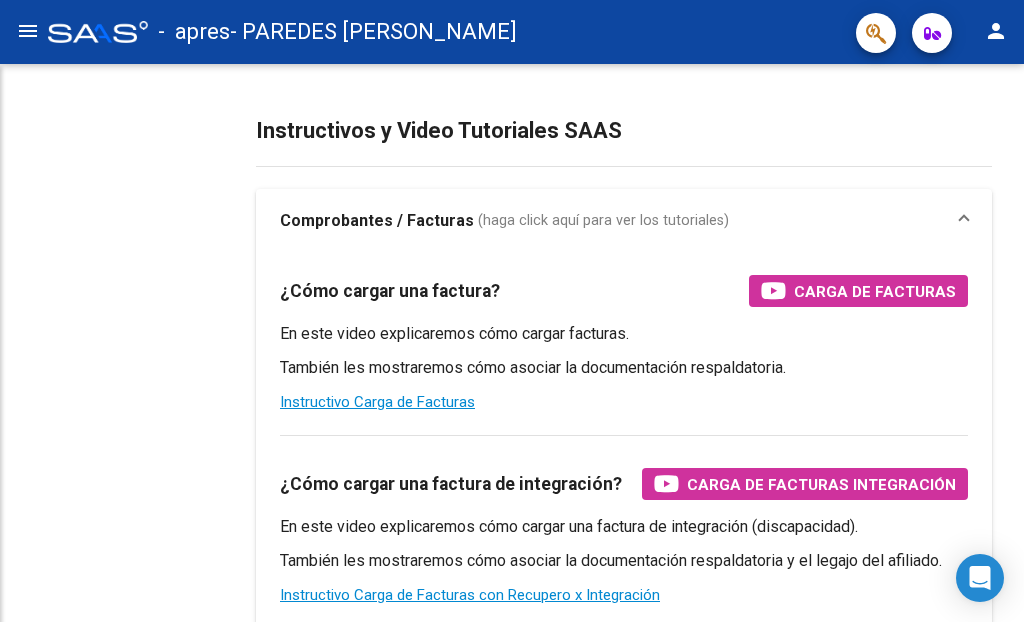 scroll, scrollTop: 0, scrollLeft: 0, axis: both 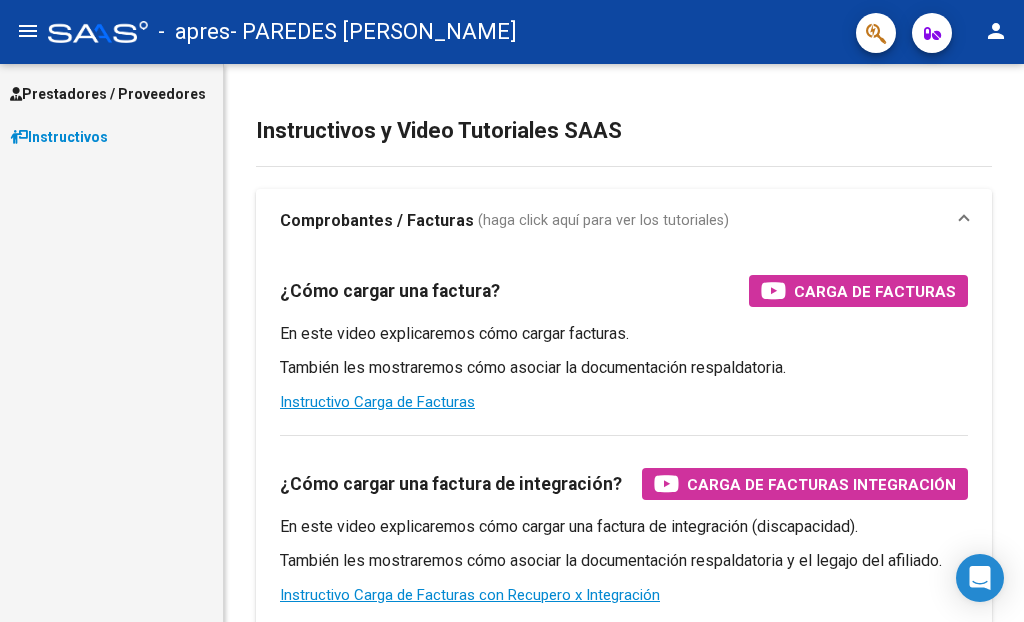 click on "menu -   apres   - PAREDES [PERSON_NAME] person" 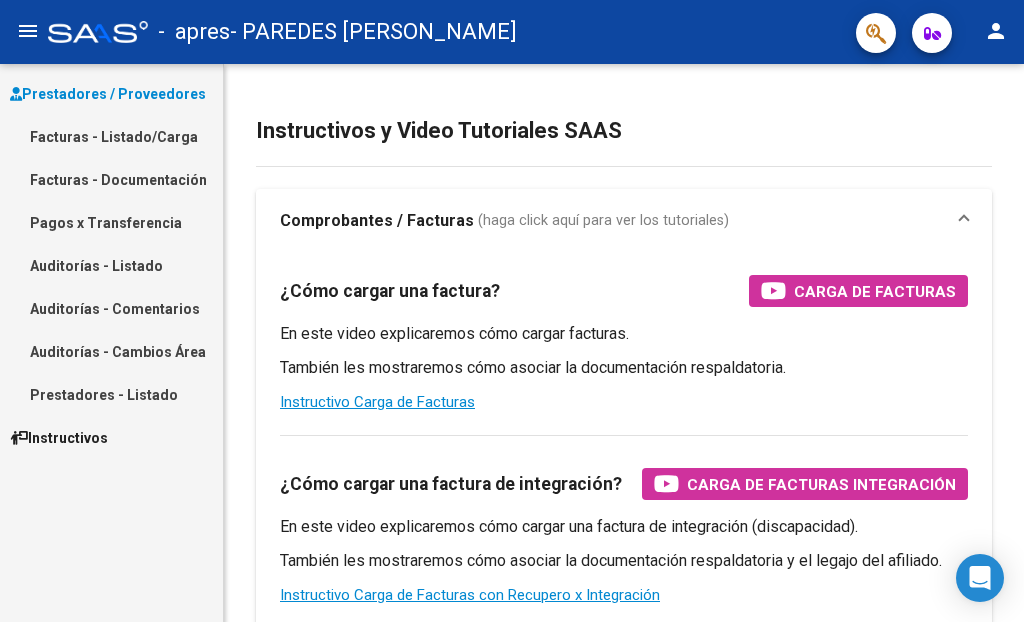 click on "Facturas - Listado/Carga" at bounding box center (111, 136) 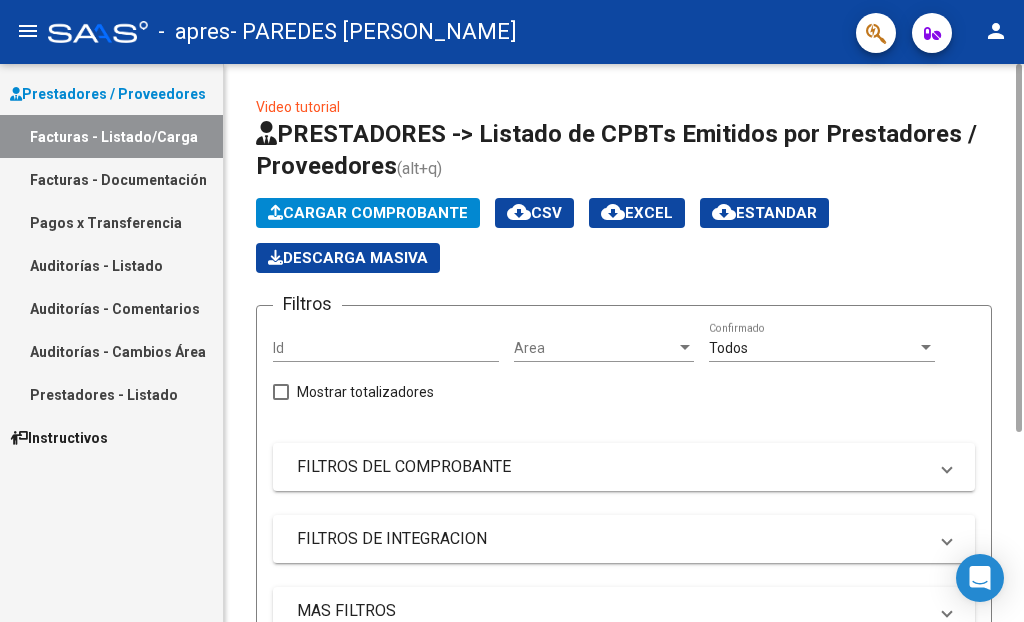 click on "Cargar Comprobante" 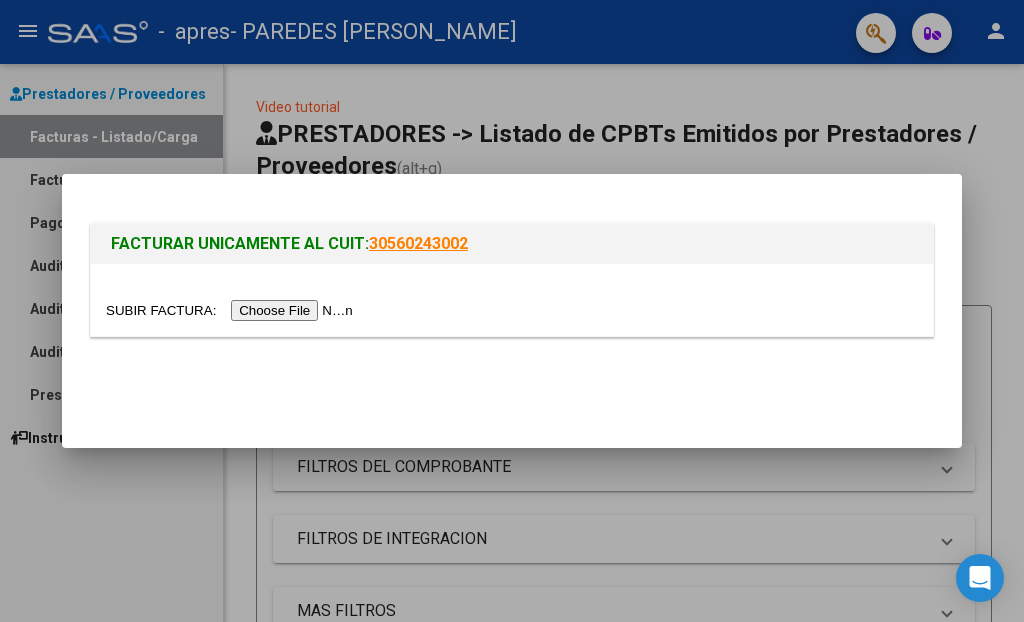 click at bounding box center [232, 310] 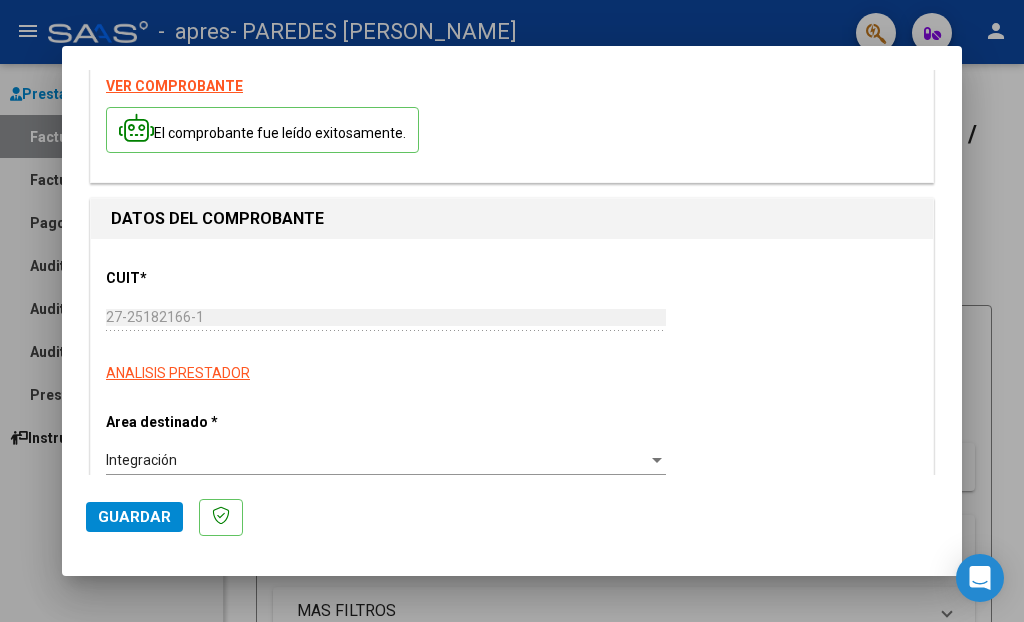 scroll, scrollTop: 111, scrollLeft: 0, axis: vertical 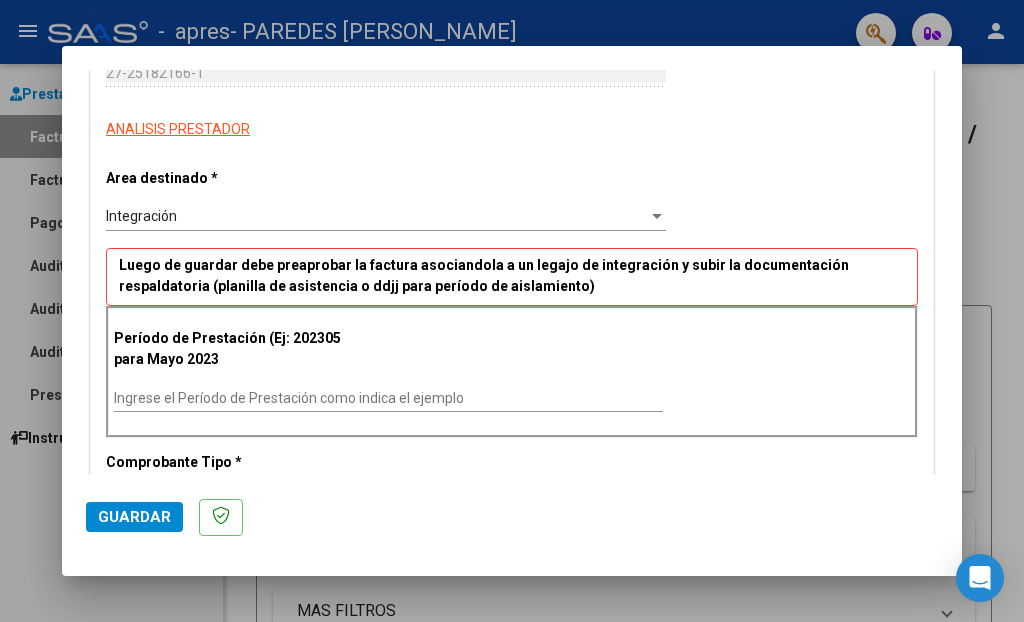 click on "Ingrese el Período de Prestación como indica el ejemplo" at bounding box center [388, 398] 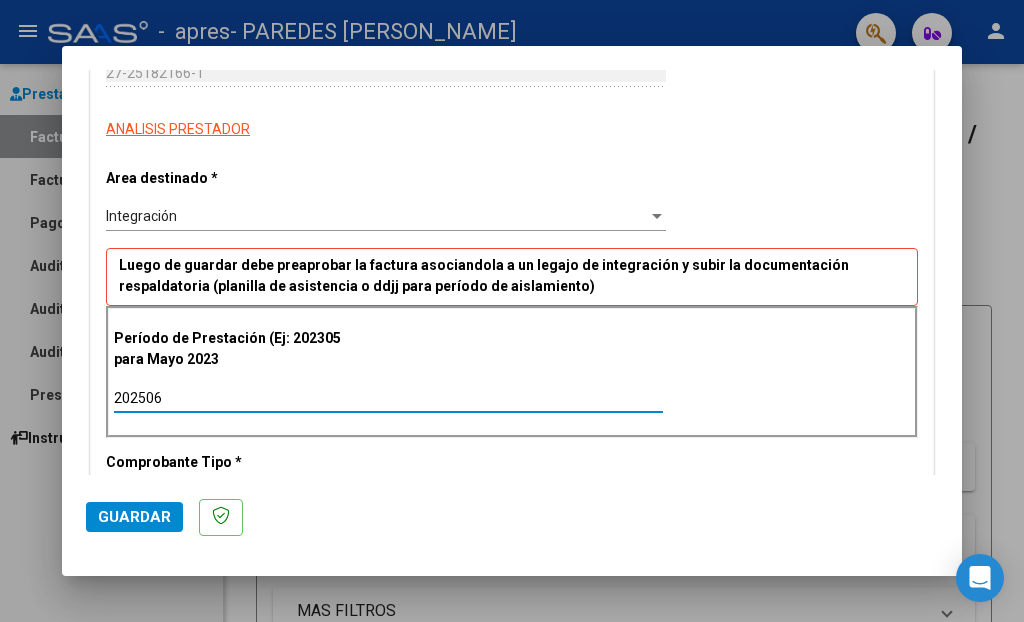 type on "202506" 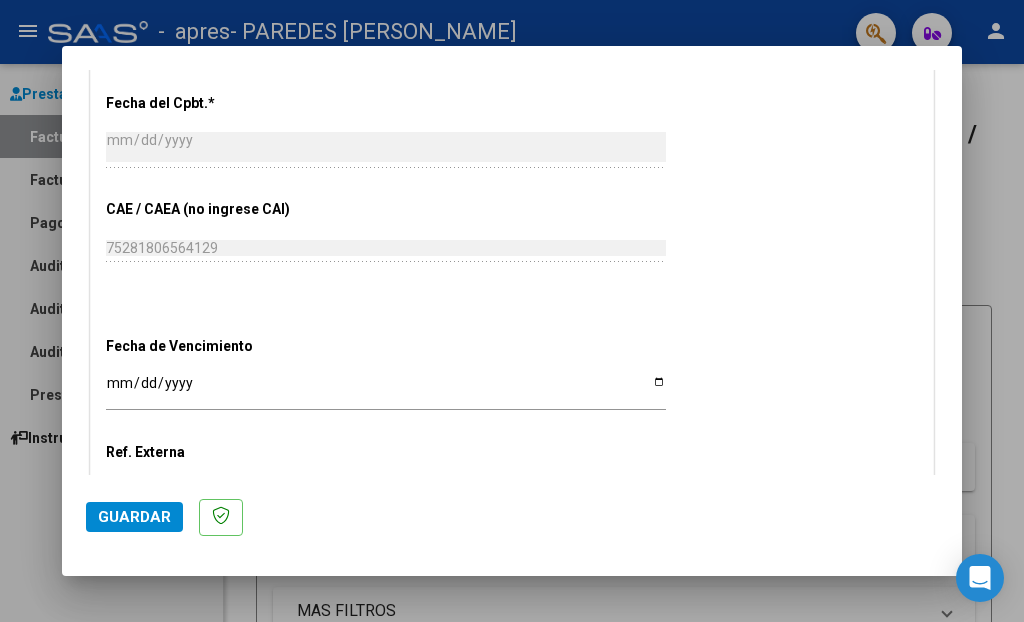 scroll, scrollTop: 1088, scrollLeft: 0, axis: vertical 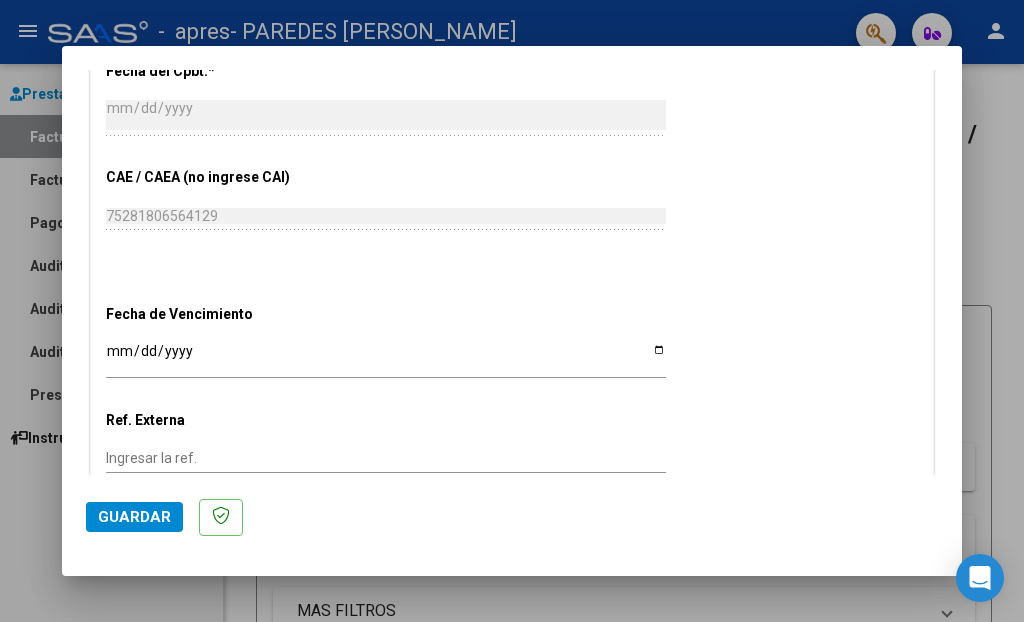 click on "Ingresar la fecha" at bounding box center [386, 358] 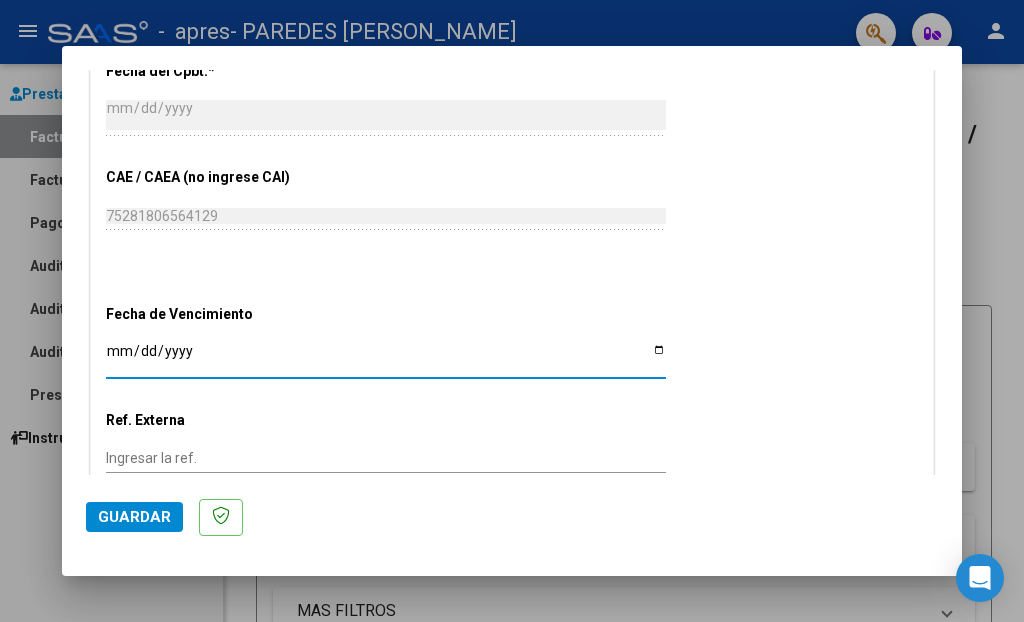type on "[DATE]" 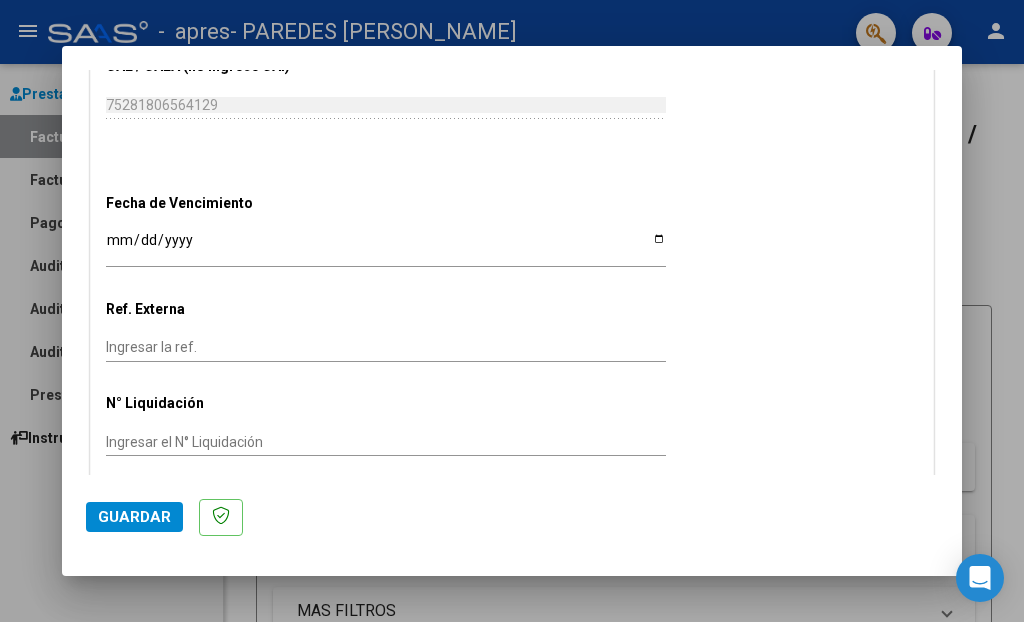 scroll, scrollTop: 1252, scrollLeft: 0, axis: vertical 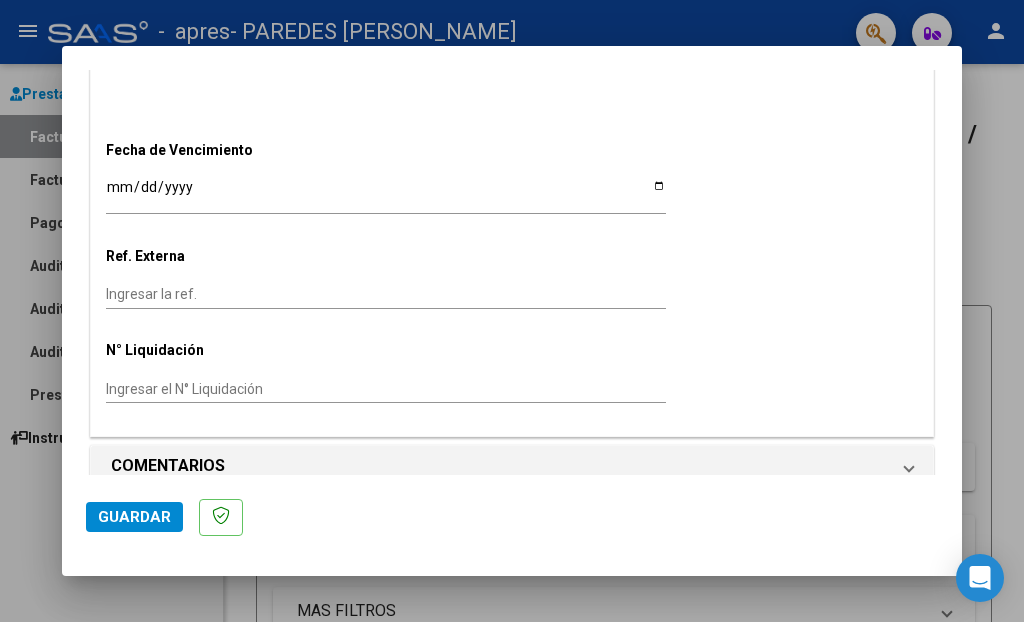 click on "Guardar" 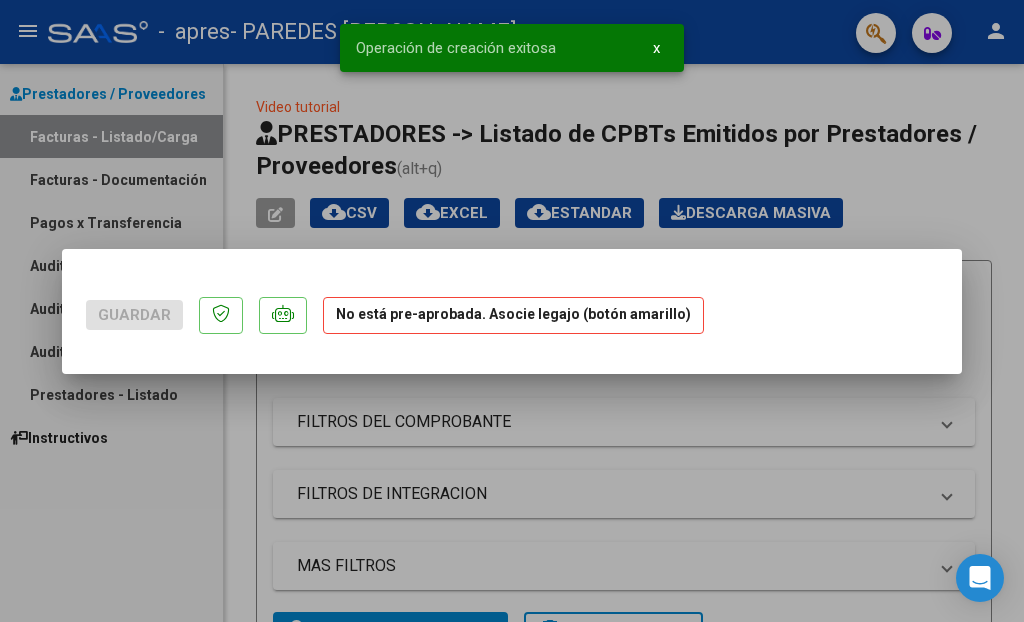 scroll, scrollTop: 0, scrollLeft: 0, axis: both 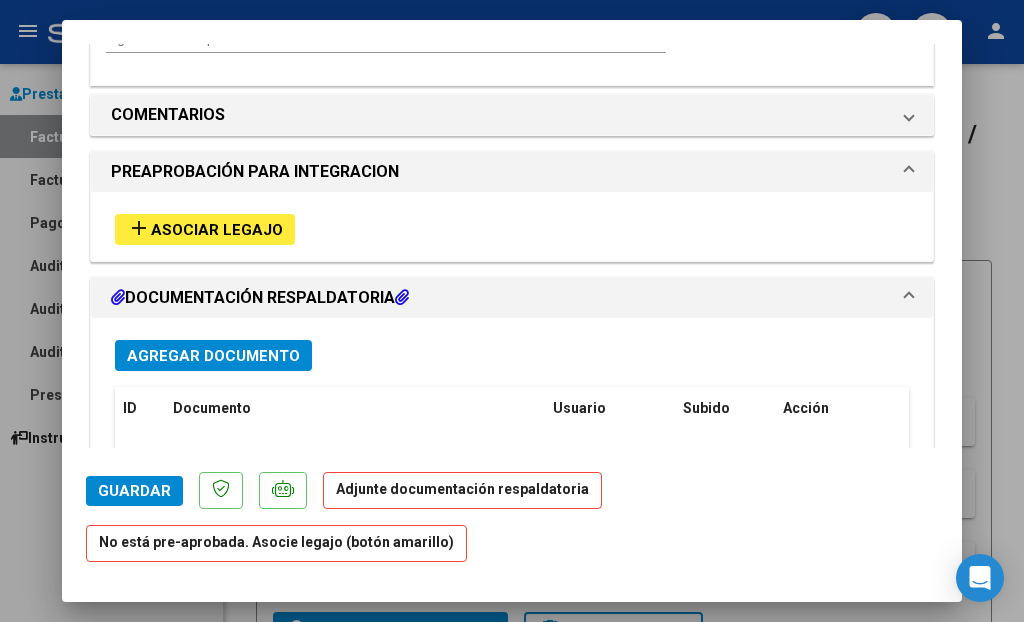 click on "add Asociar Legajo" at bounding box center [205, 229] 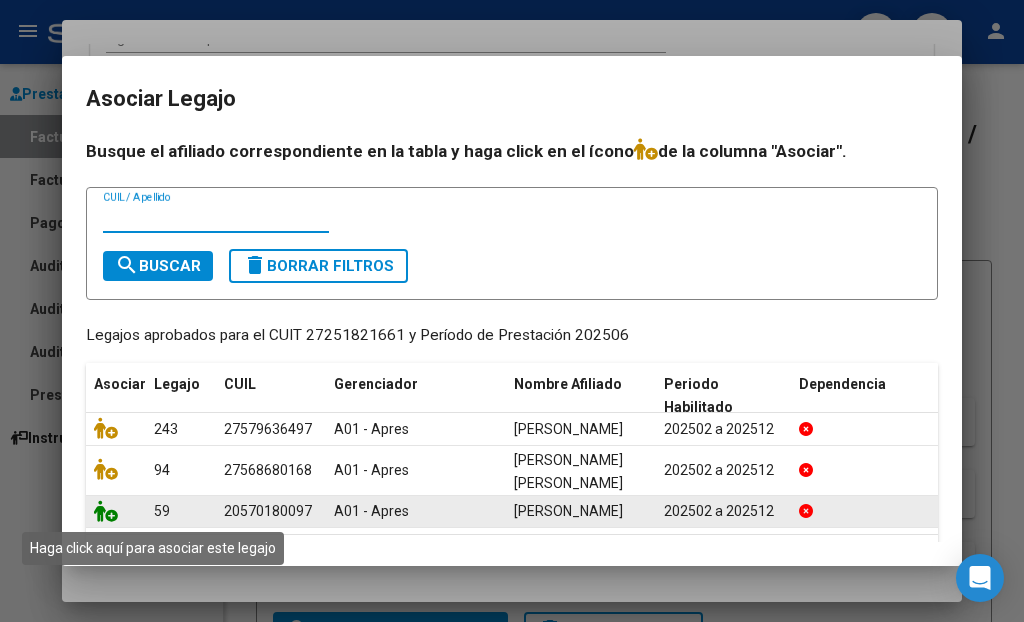 click 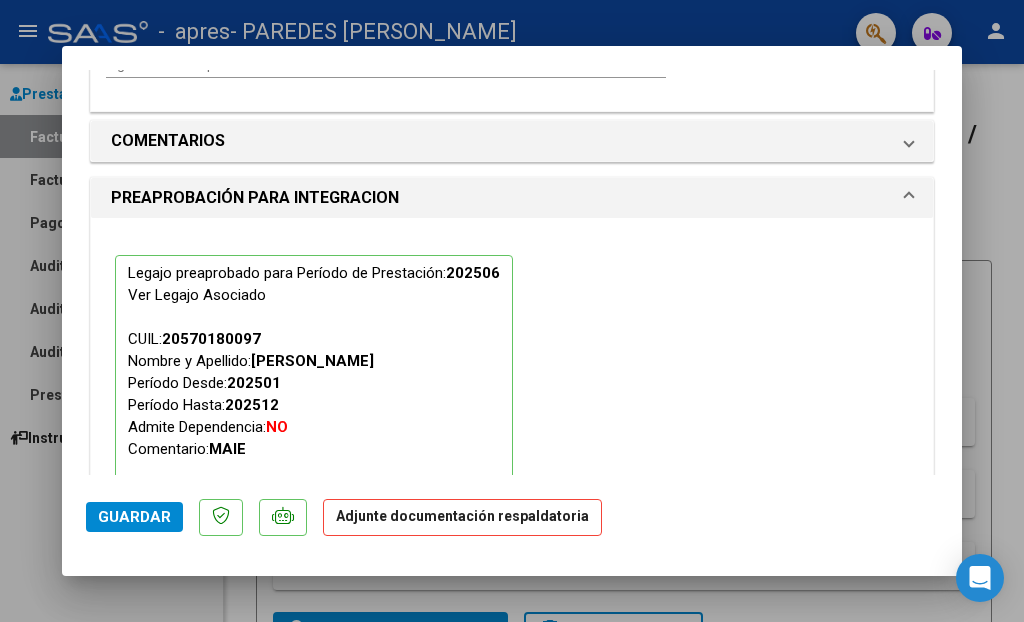 scroll, scrollTop: 1993, scrollLeft: 0, axis: vertical 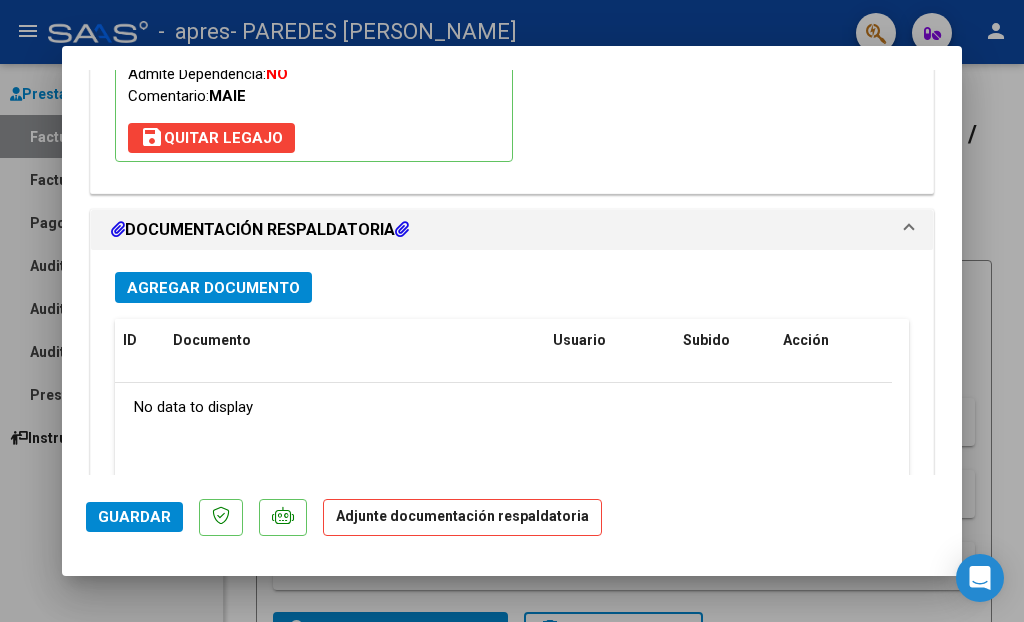 click on "Agregar Documento" at bounding box center (213, 288) 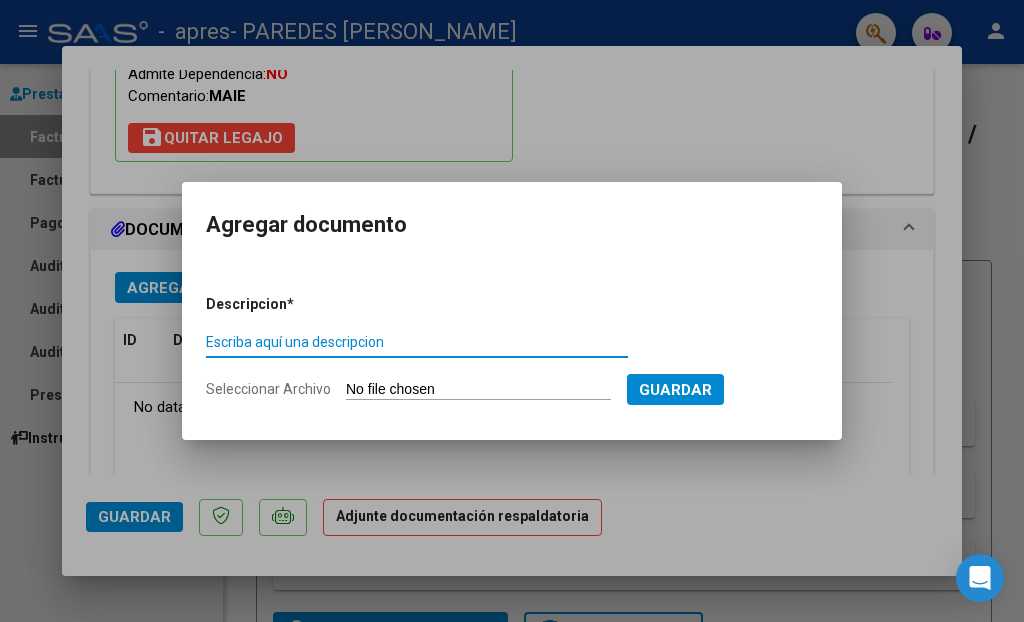 click on "Escriba aquí una descripcion" at bounding box center (417, 342) 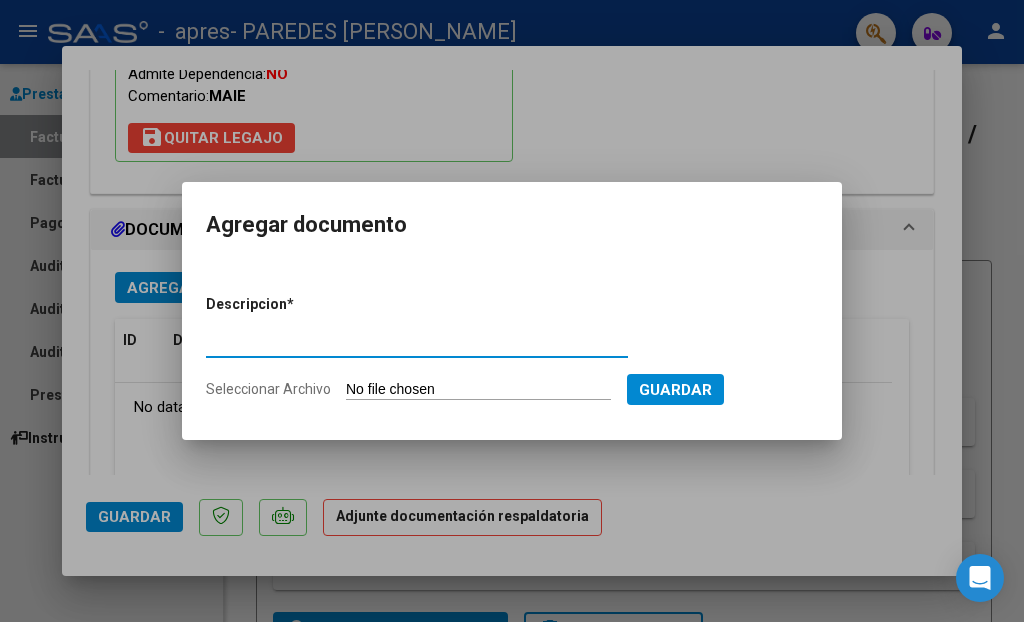 type on "ASISTENCIA" 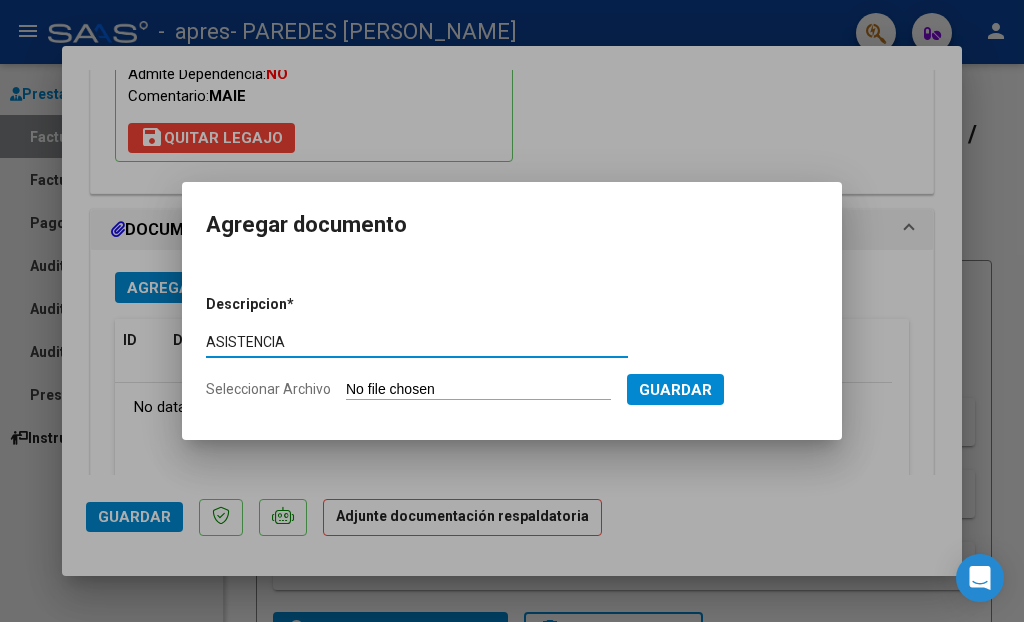 click on "Seleccionar Archivo" at bounding box center [478, 390] 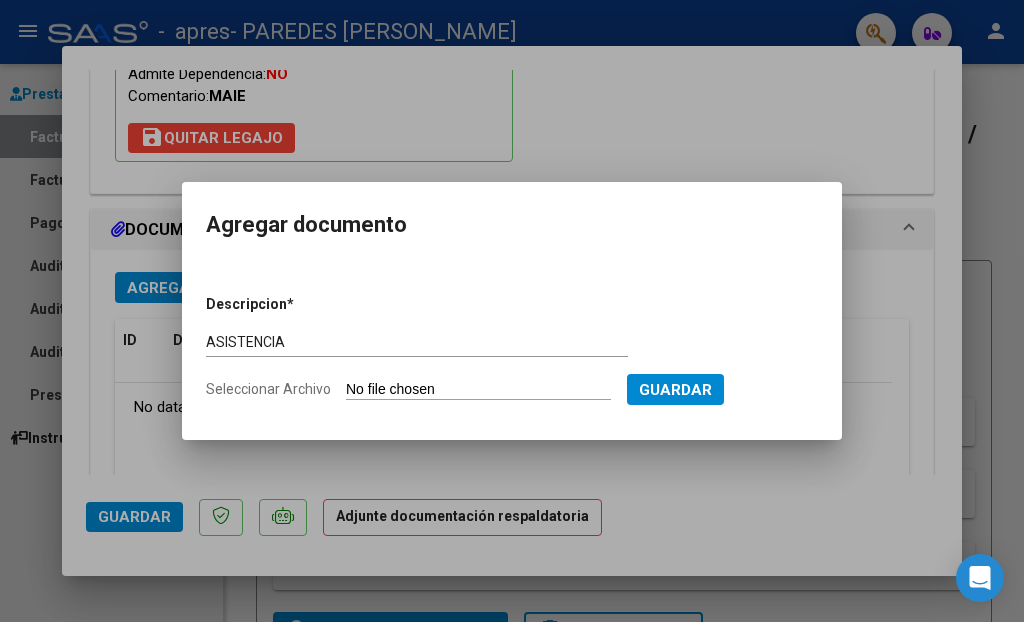 type on "C:\fakepath\Junio .pdf" 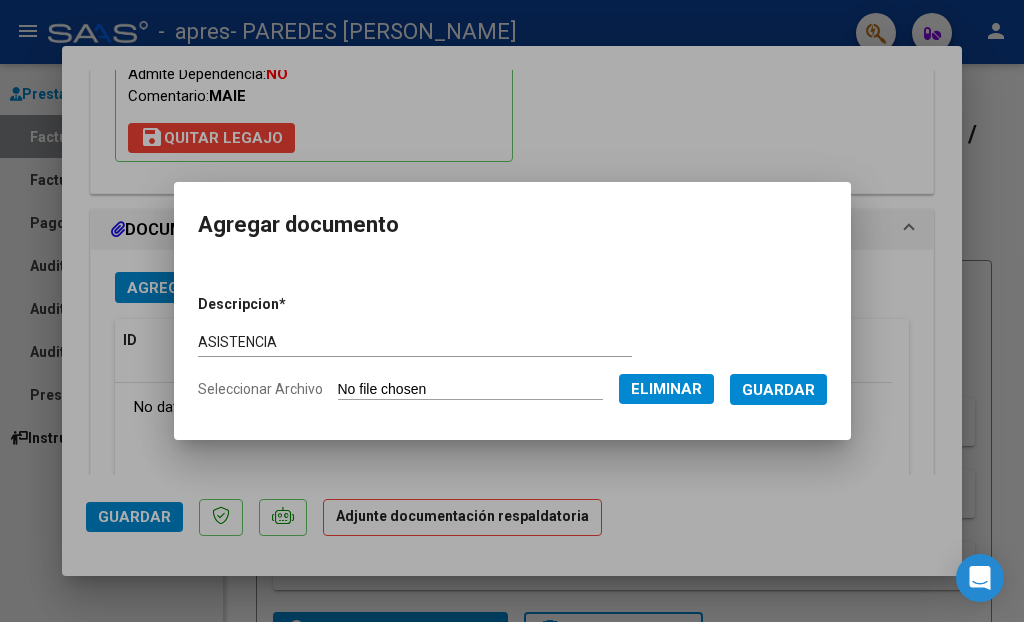click on "Guardar" at bounding box center (778, 390) 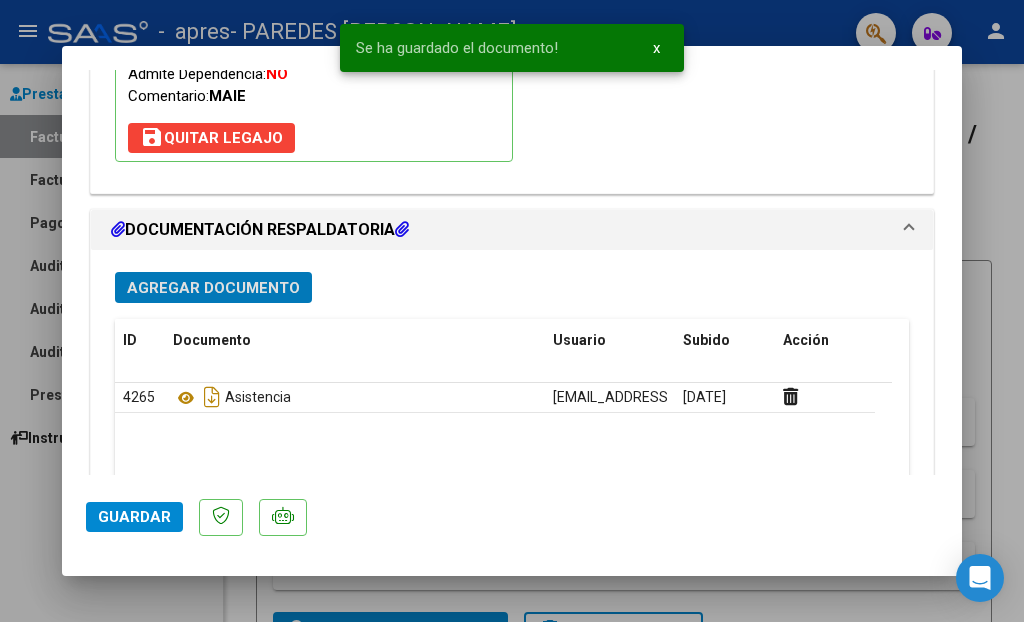 click on "Agregar Documento" at bounding box center (213, 288) 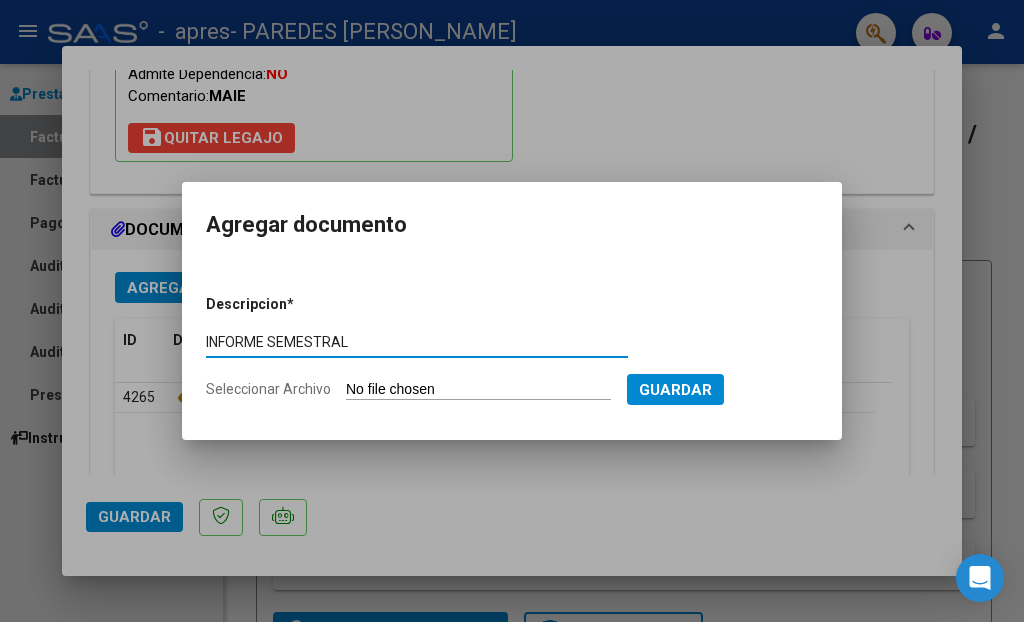 type on "INFORME SEMESTRAL" 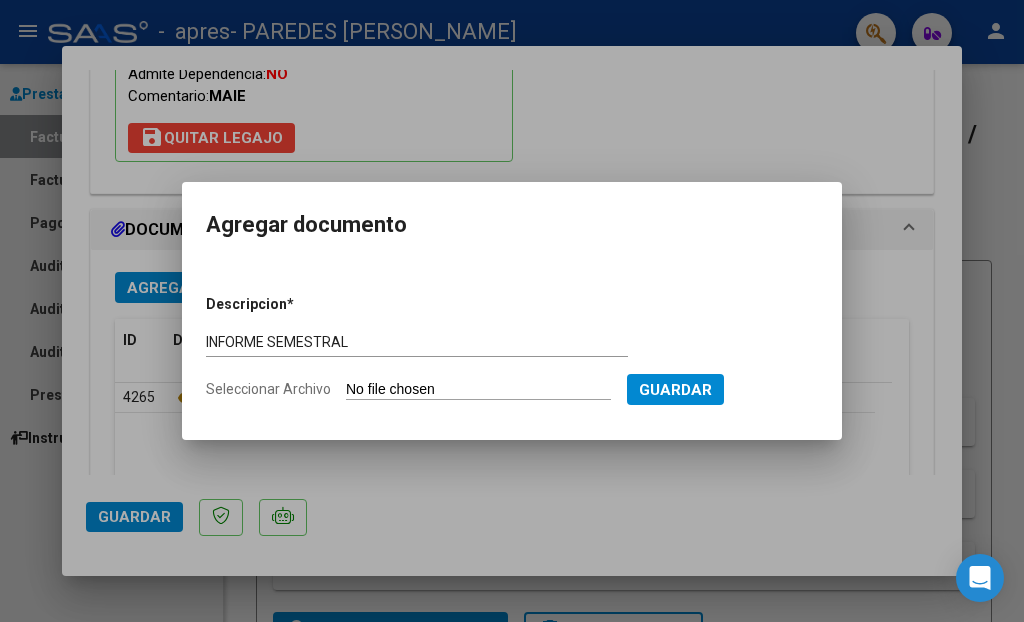 type on "C:\fakepath\[PERSON_NAME] INFORME SEMESTRAL 2025.pdf" 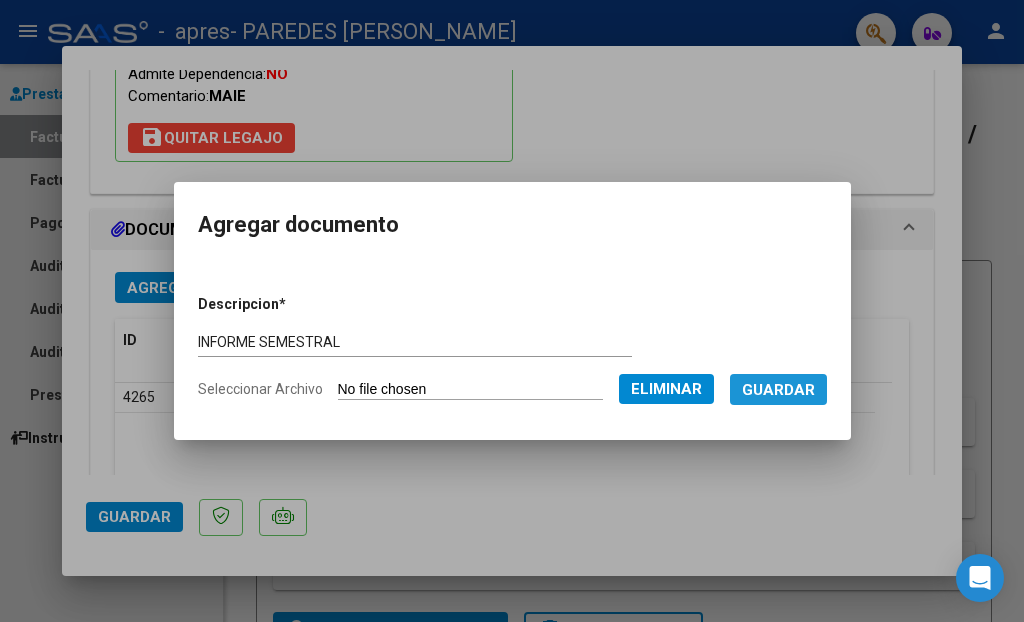 click on "Guardar" at bounding box center [778, 389] 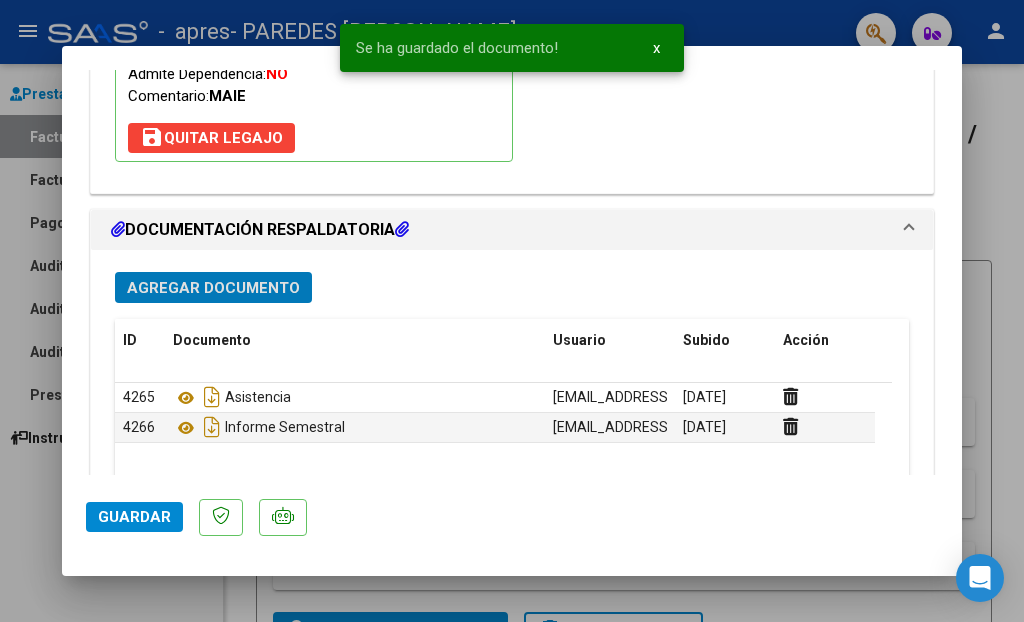 click on "Guardar" 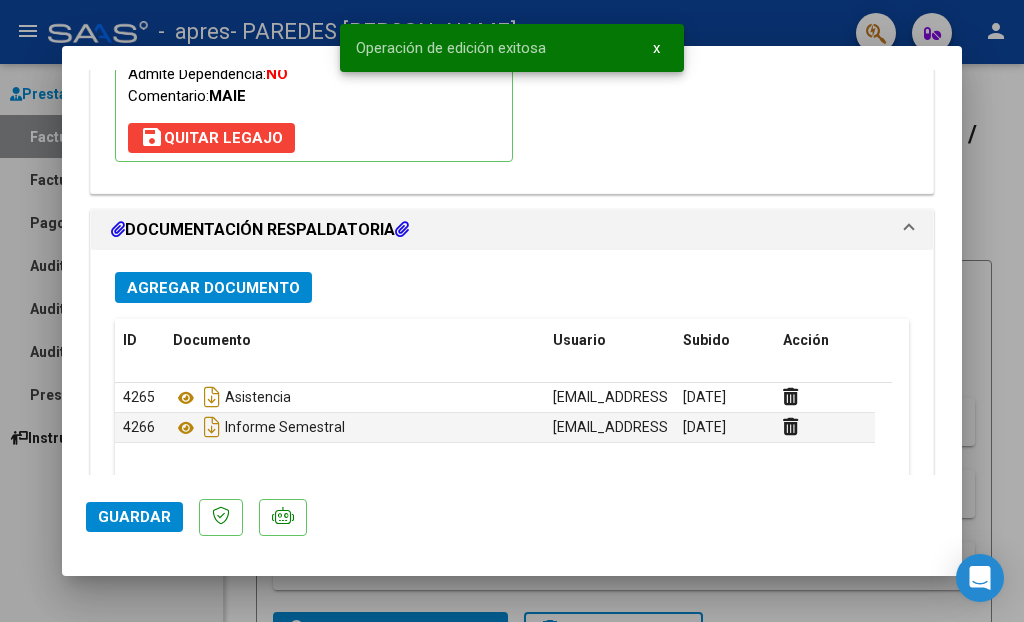 click at bounding box center (512, 311) 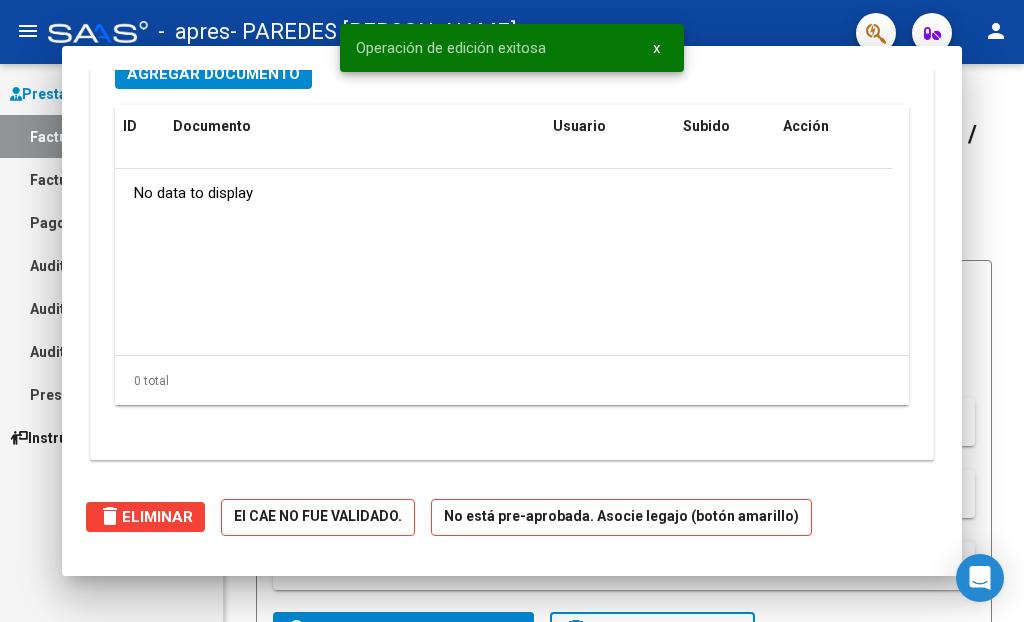 scroll, scrollTop: 1746, scrollLeft: 0, axis: vertical 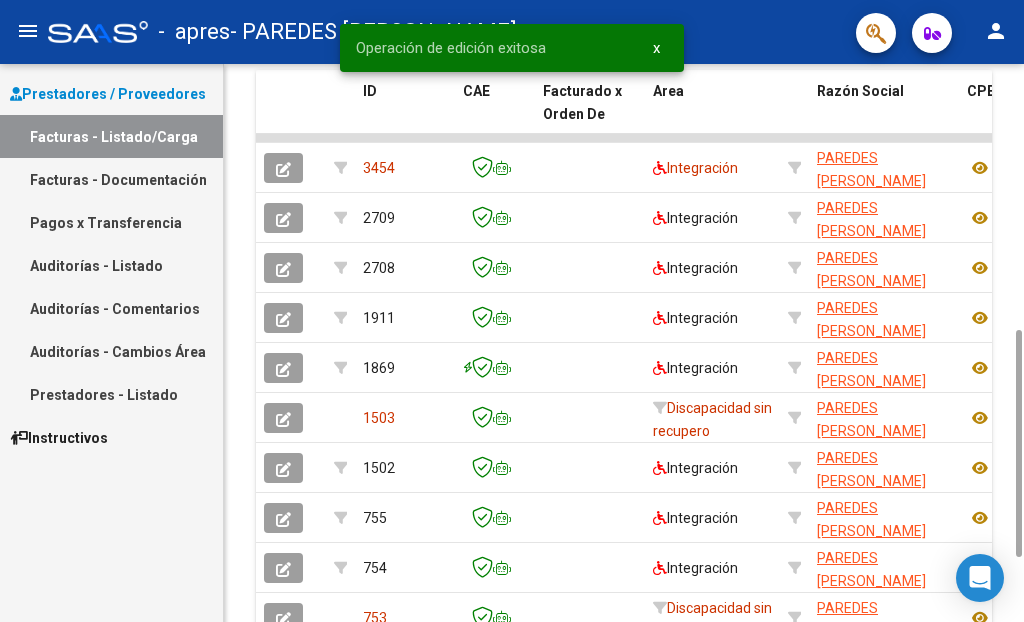 drag, startPoint x: 1016, startPoint y: 283, endPoint x: 1001, endPoint y: 715, distance: 432.26035 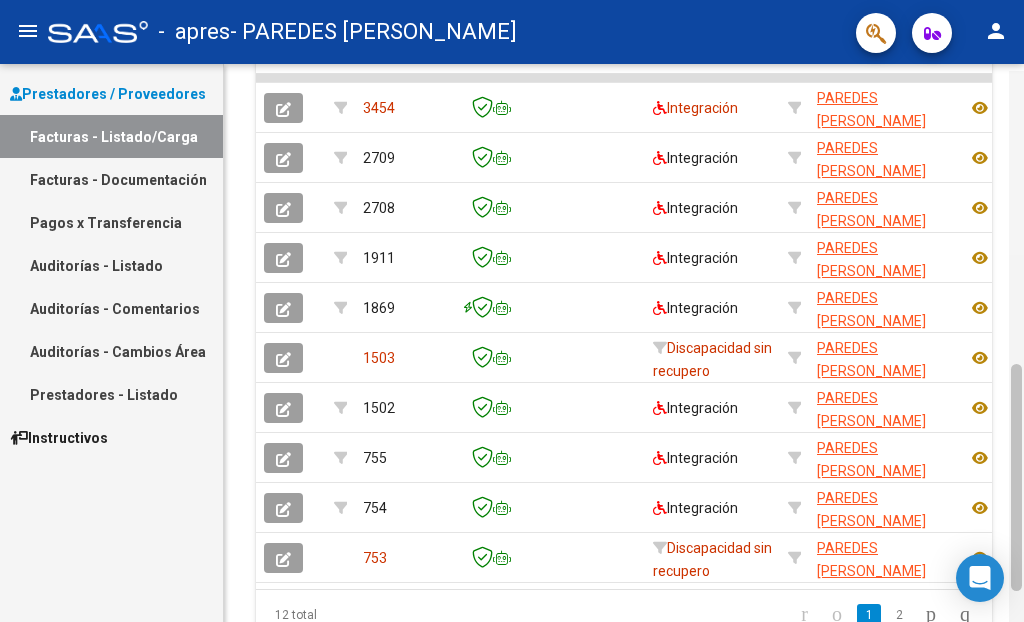 scroll, scrollTop: 724, scrollLeft: 0, axis: vertical 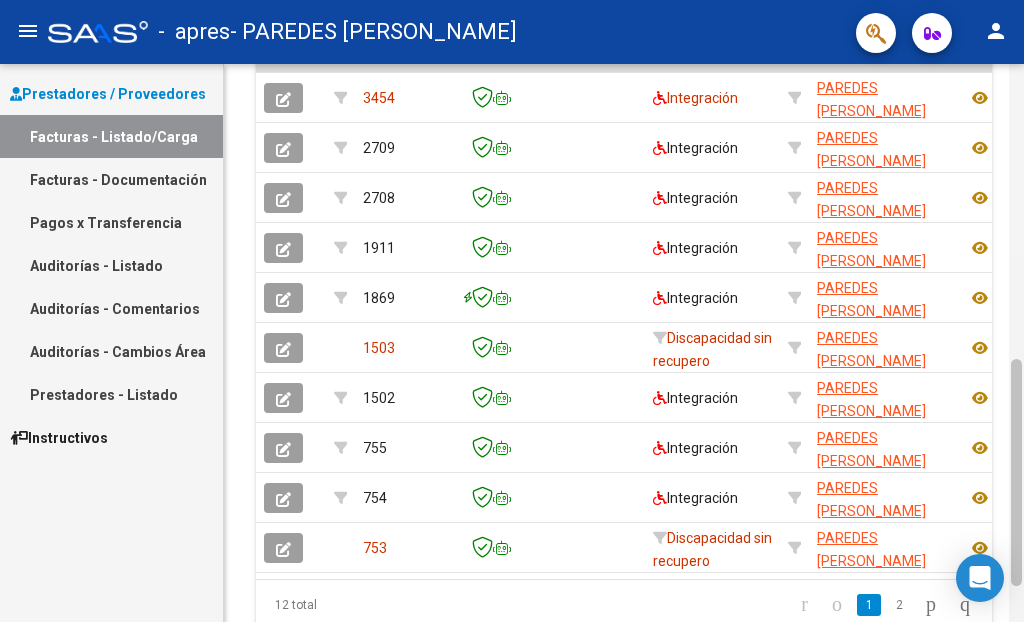 drag, startPoint x: 1017, startPoint y: 353, endPoint x: 1016, endPoint y: 381, distance: 28.01785 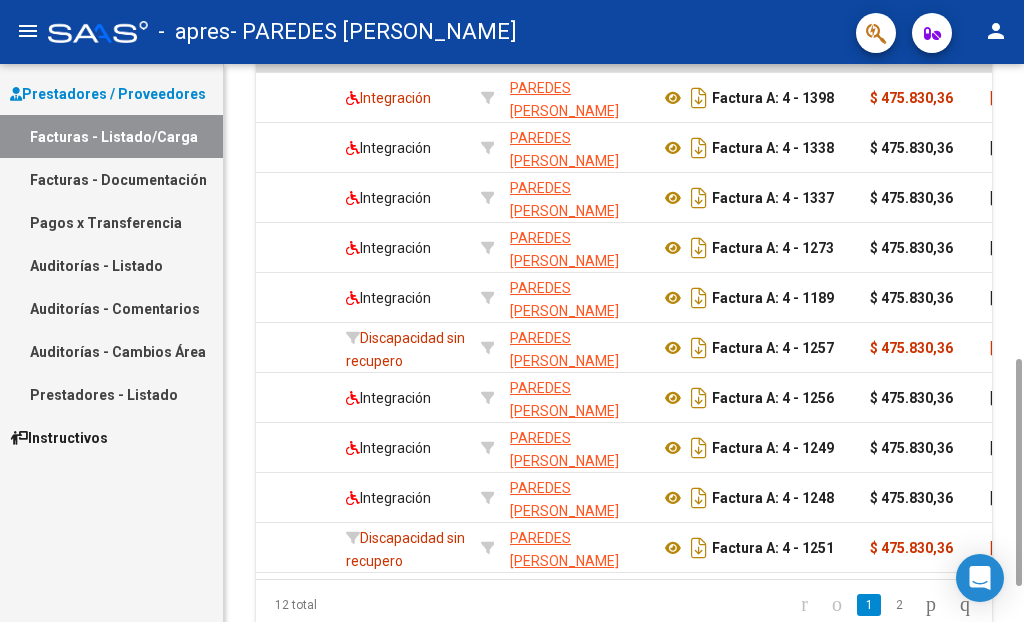 scroll, scrollTop: 0, scrollLeft: 0, axis: both 